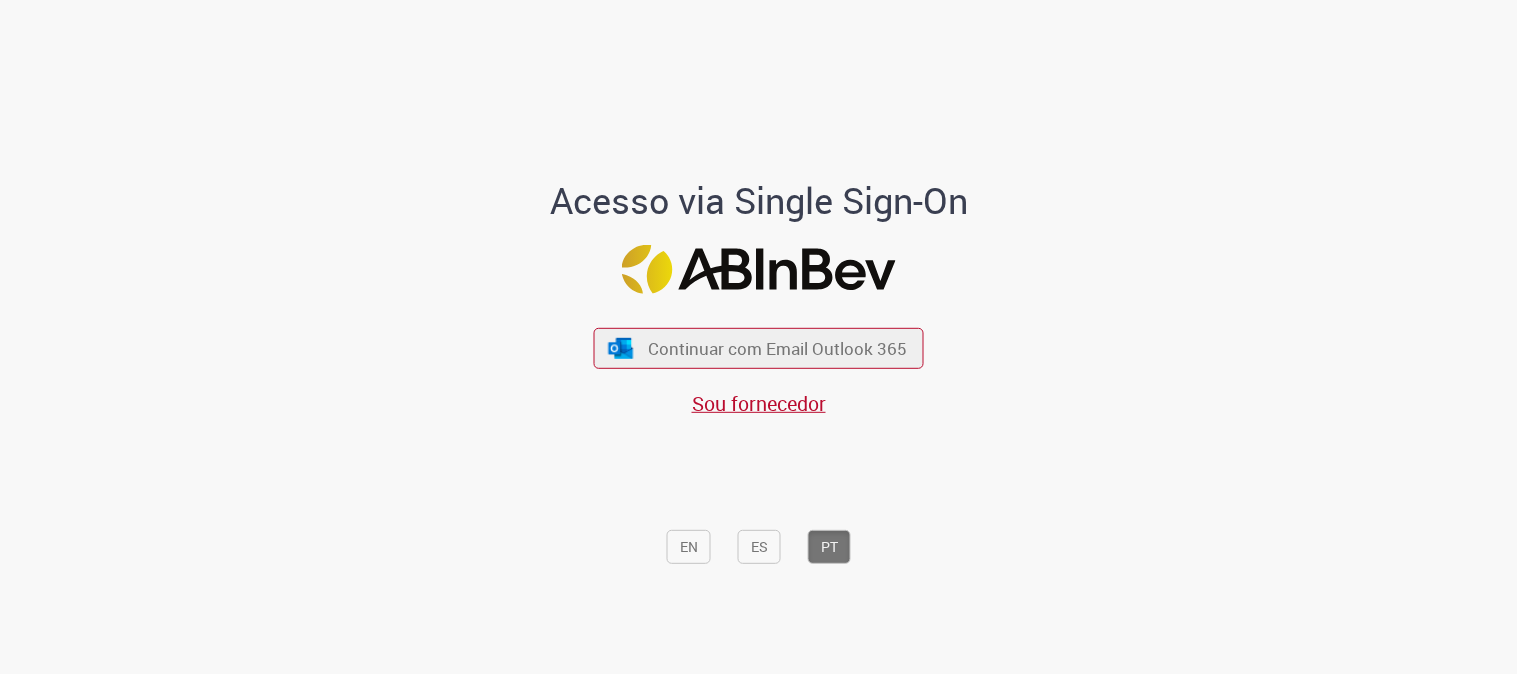 scroll, scrollTop: 0, scrollLeft: 0, axis: both 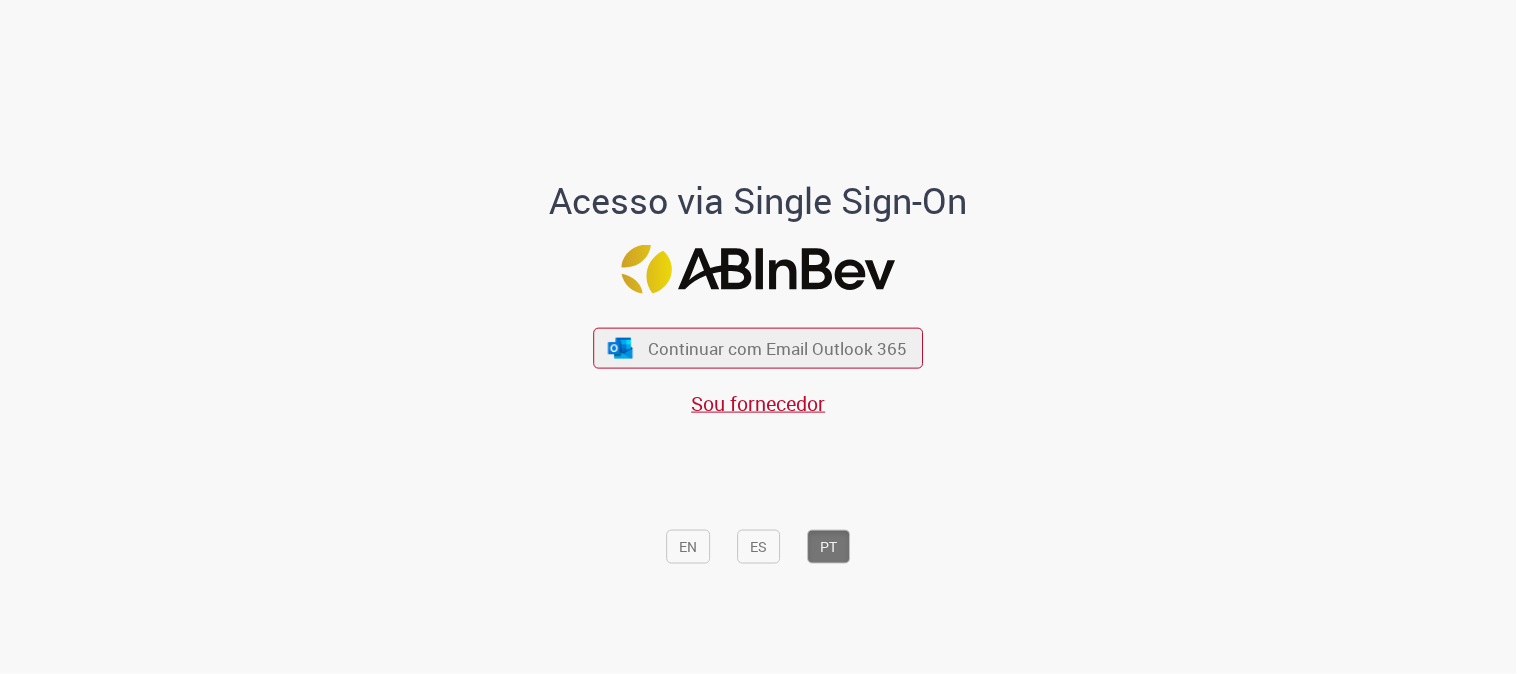 click on "Continuar com Email Outlook 365
Sou fornecedor" at bounding box center [759, 362] 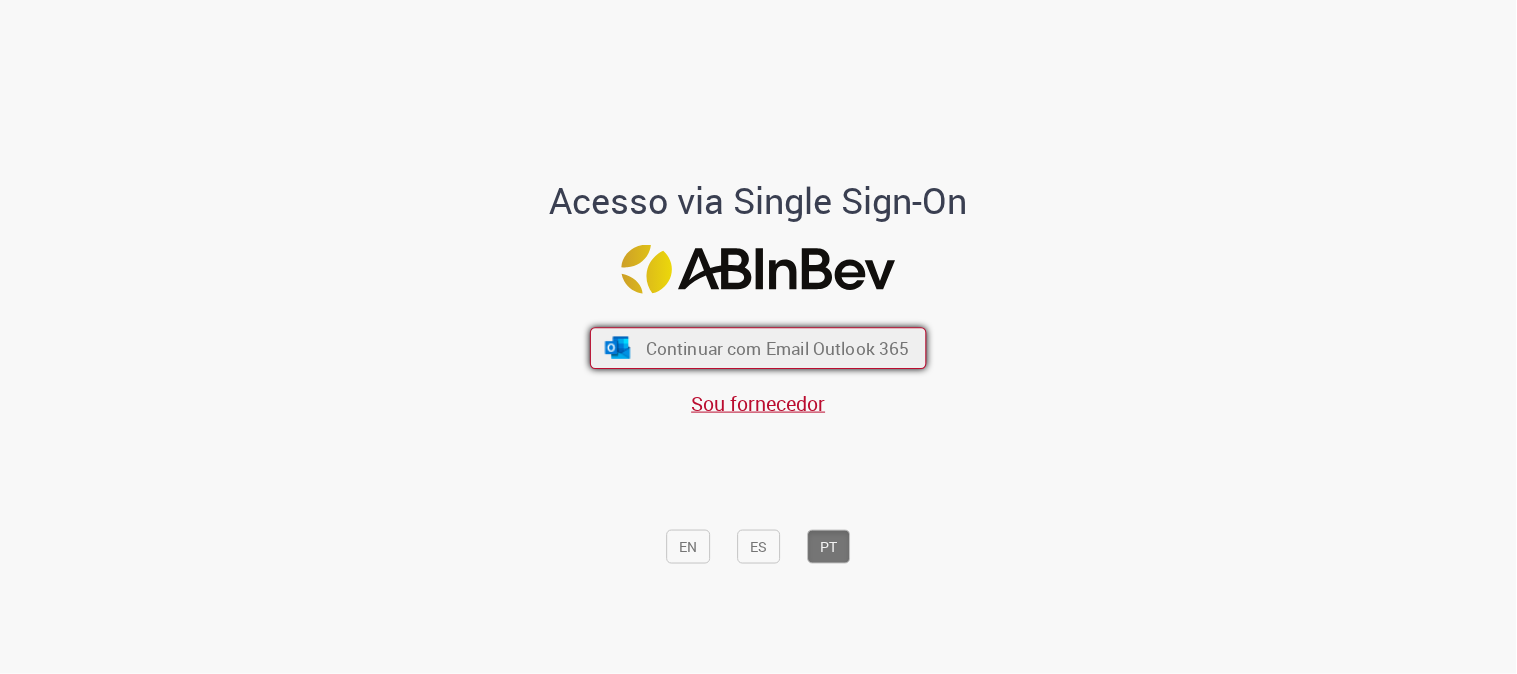 click on "Continuar com Email Outlook 365" at bounding box center (778, 348) 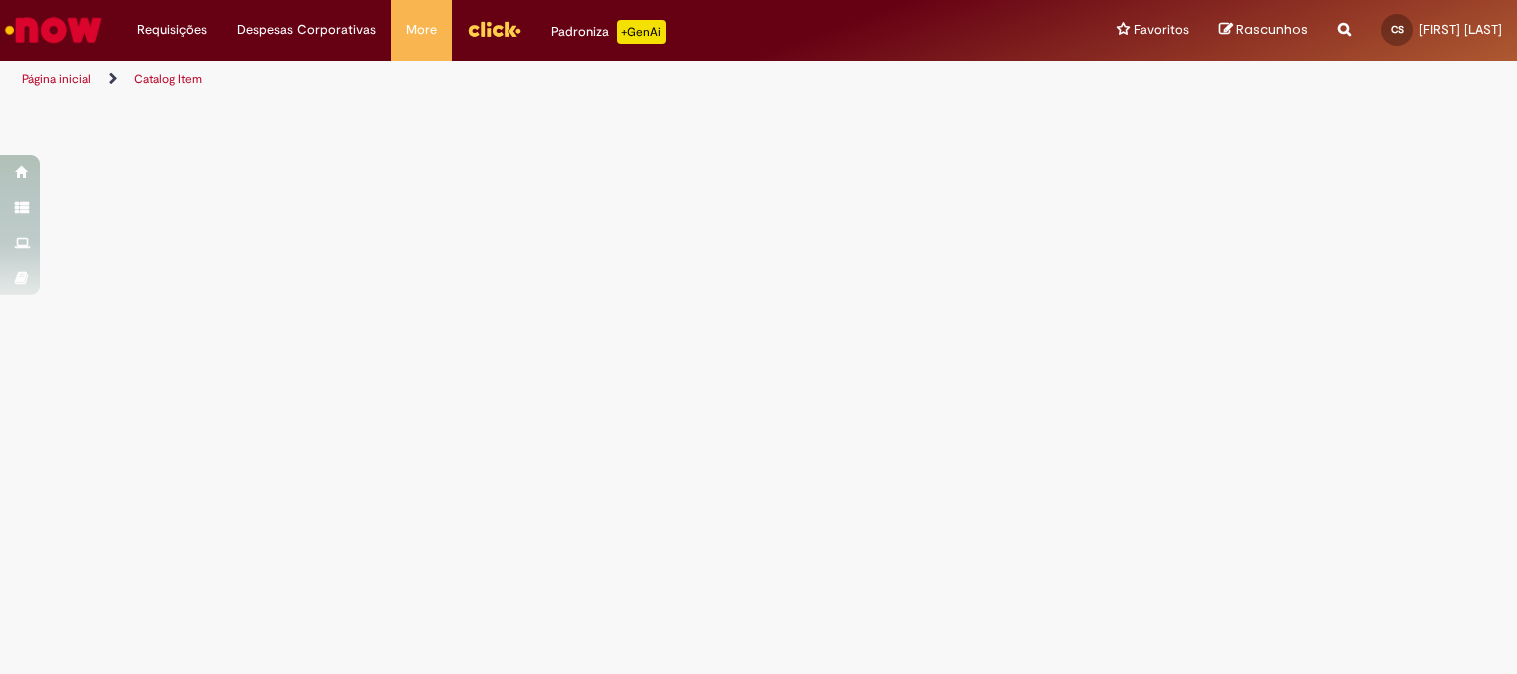 scroll, scrollTop: 0, scrollLeft: 0, axis: both 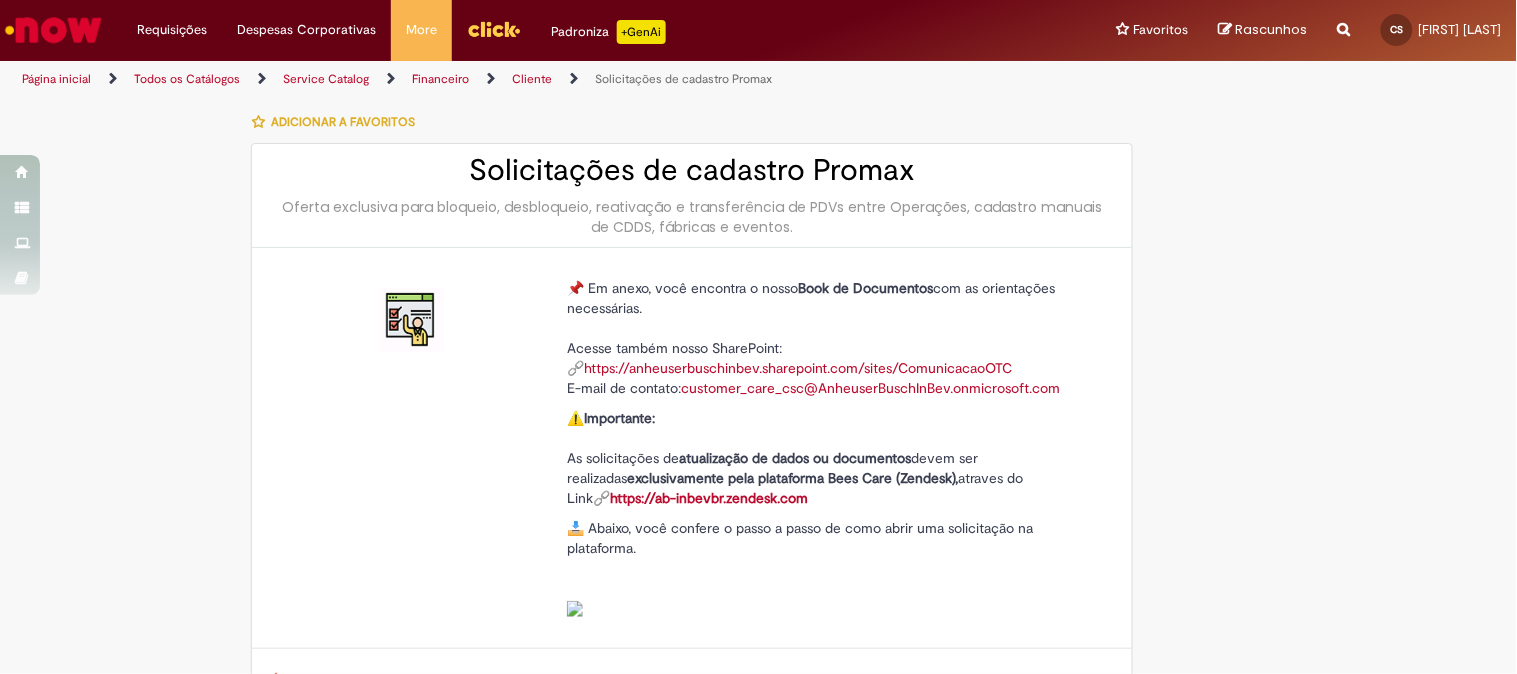 type on "********" 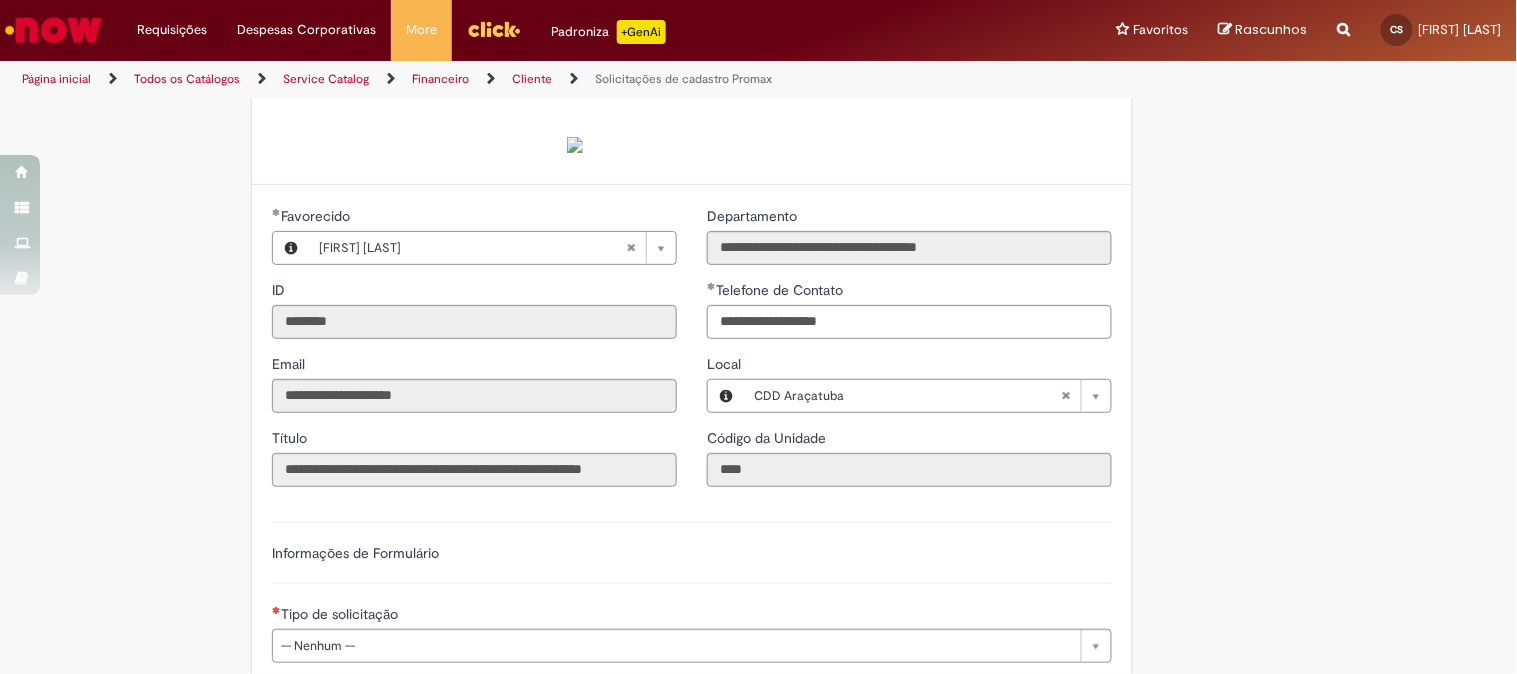 scroll, scrollTop: 483, scrollLeft: 0, axis: vertical 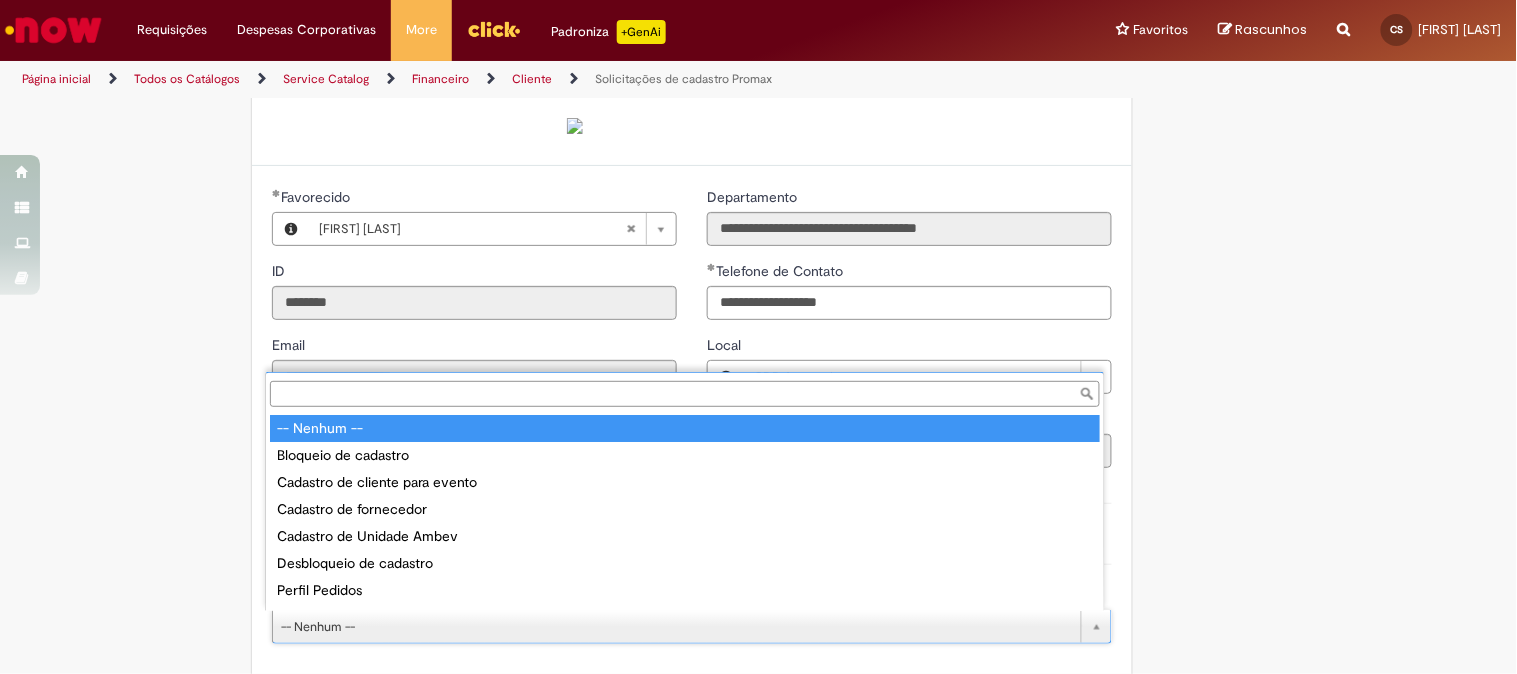 drag, startPoint x: 752, startPoint y: 630, endPoint x: 606, endPoint y: 625, distance: 146.08559 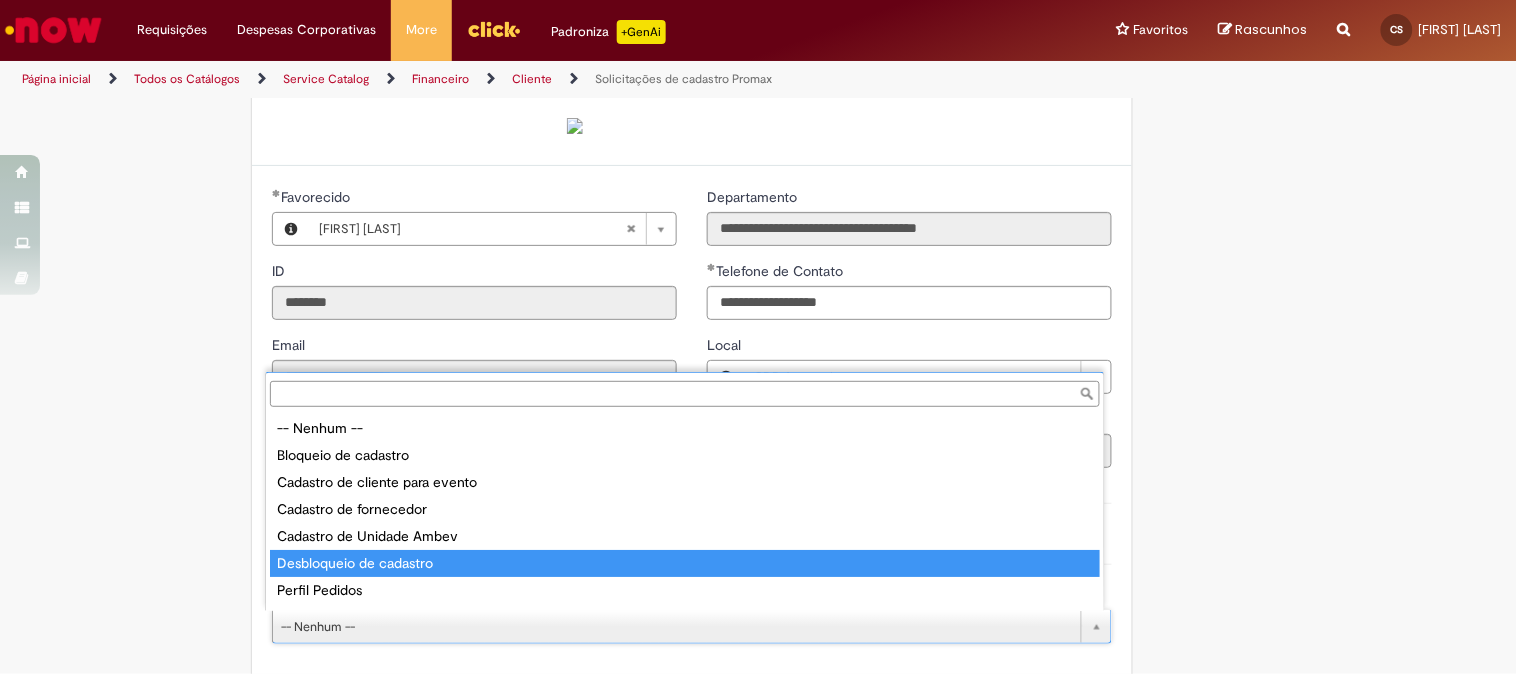 scroll, scrollTop: 15, scrollLeft: 0, axis: vertical 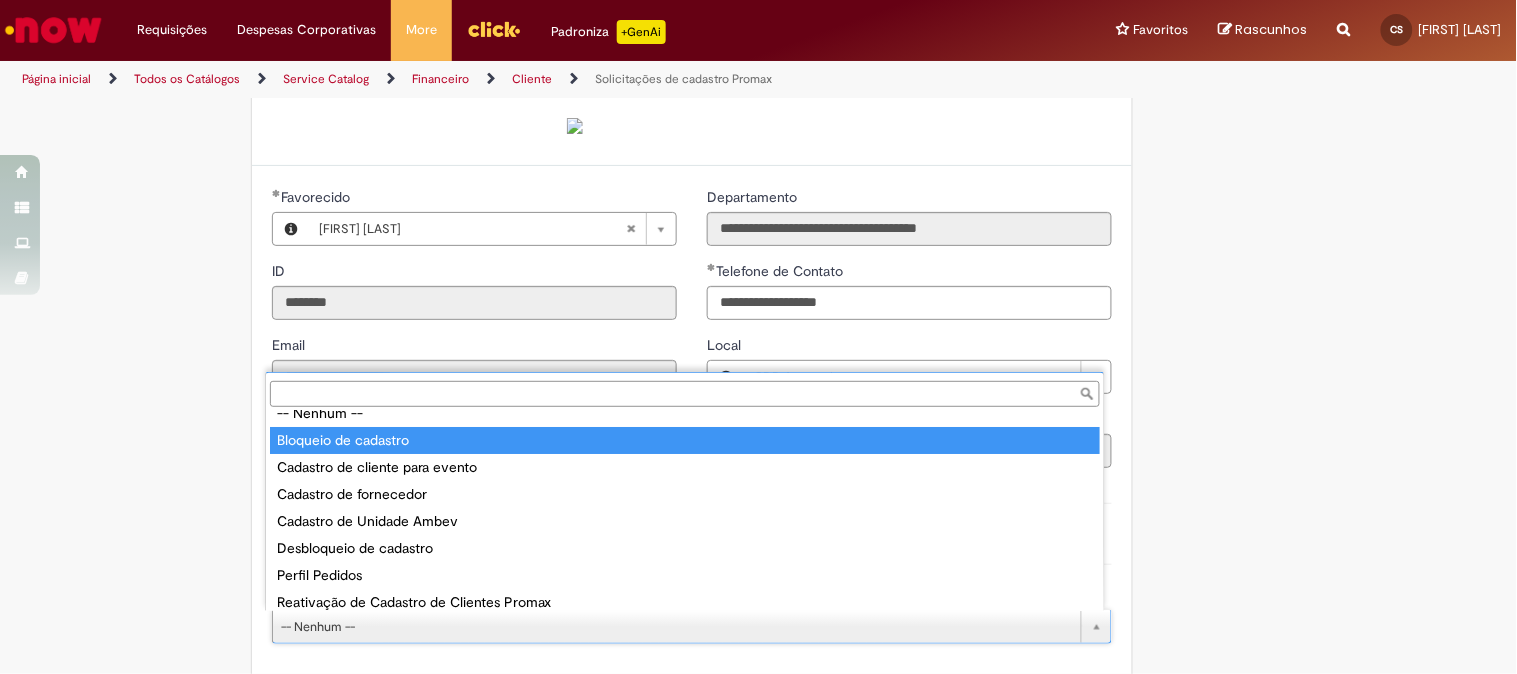 type on "**********" 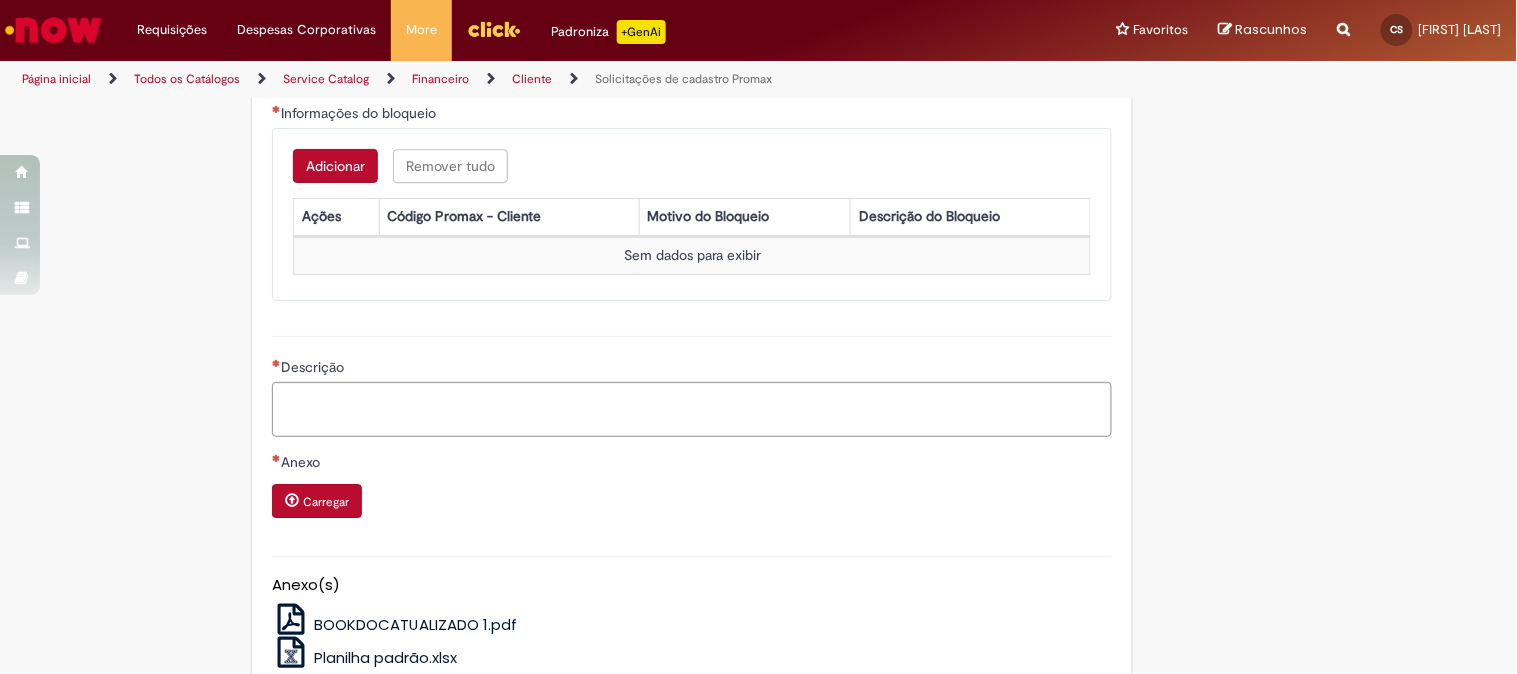 scroll, scrollTop: 1555, scrollLeft: 0, axis: vertical 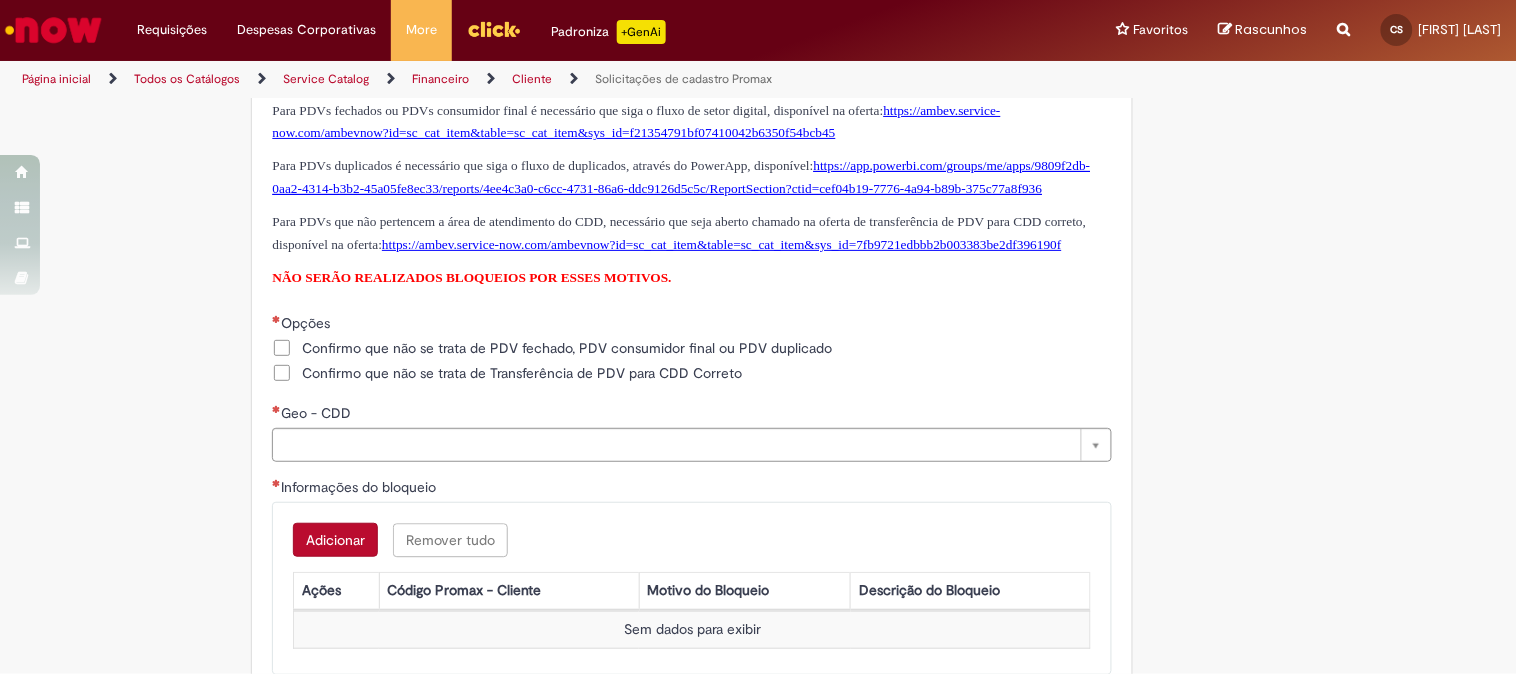 click on "Confirmo que não se trata de PDV fechado, PDV consumidor final ou PDV duplicado" at bounding box center (567, 348) 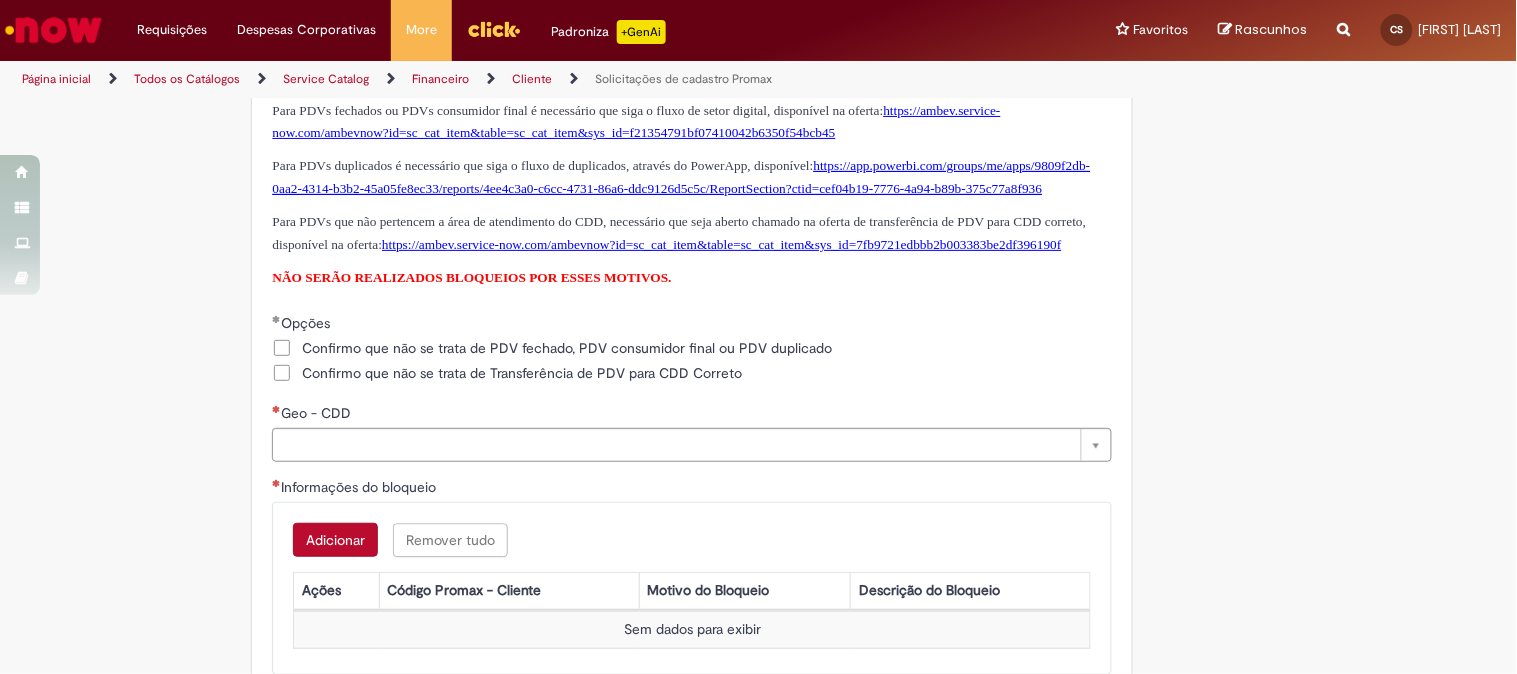 click on "Confirmo que não se trata de Transferência de PDV para CDD Correto" at bounding box center (692, 375) 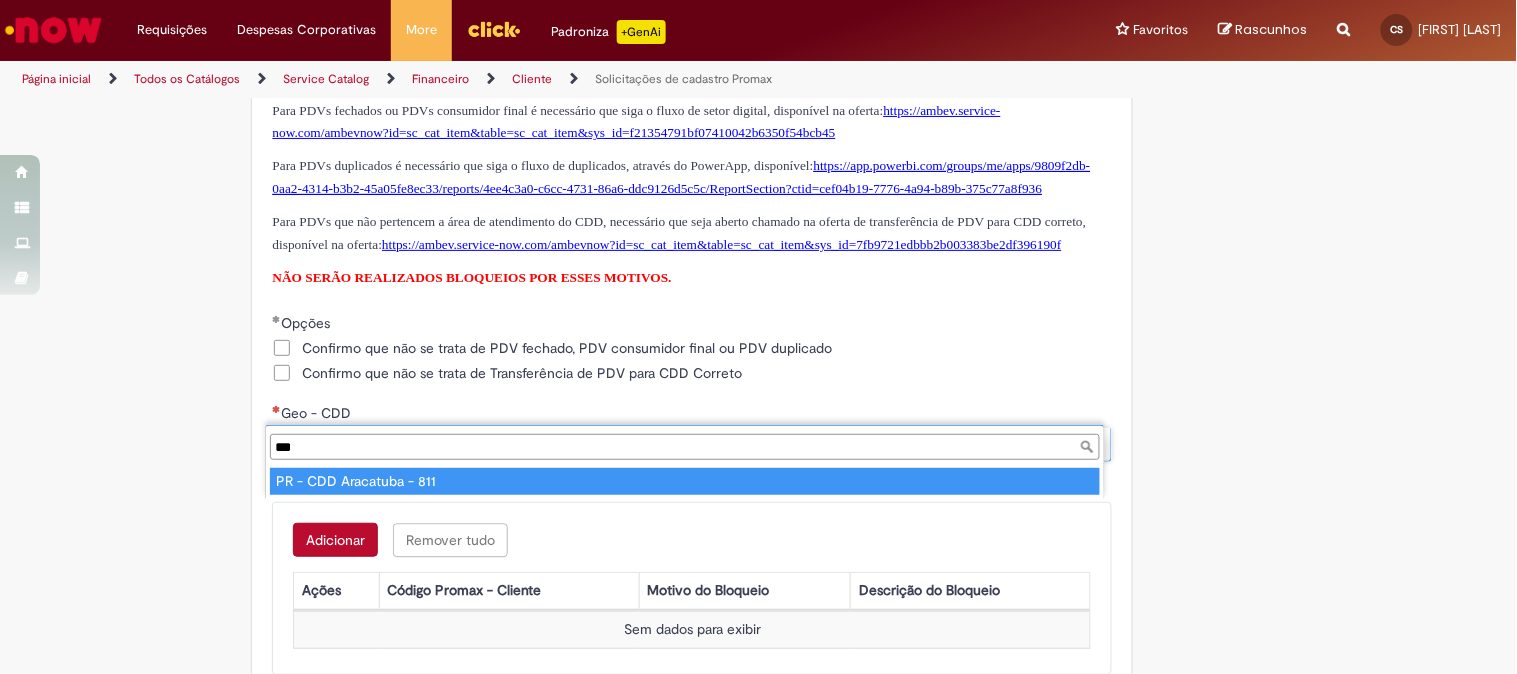 type on "***" 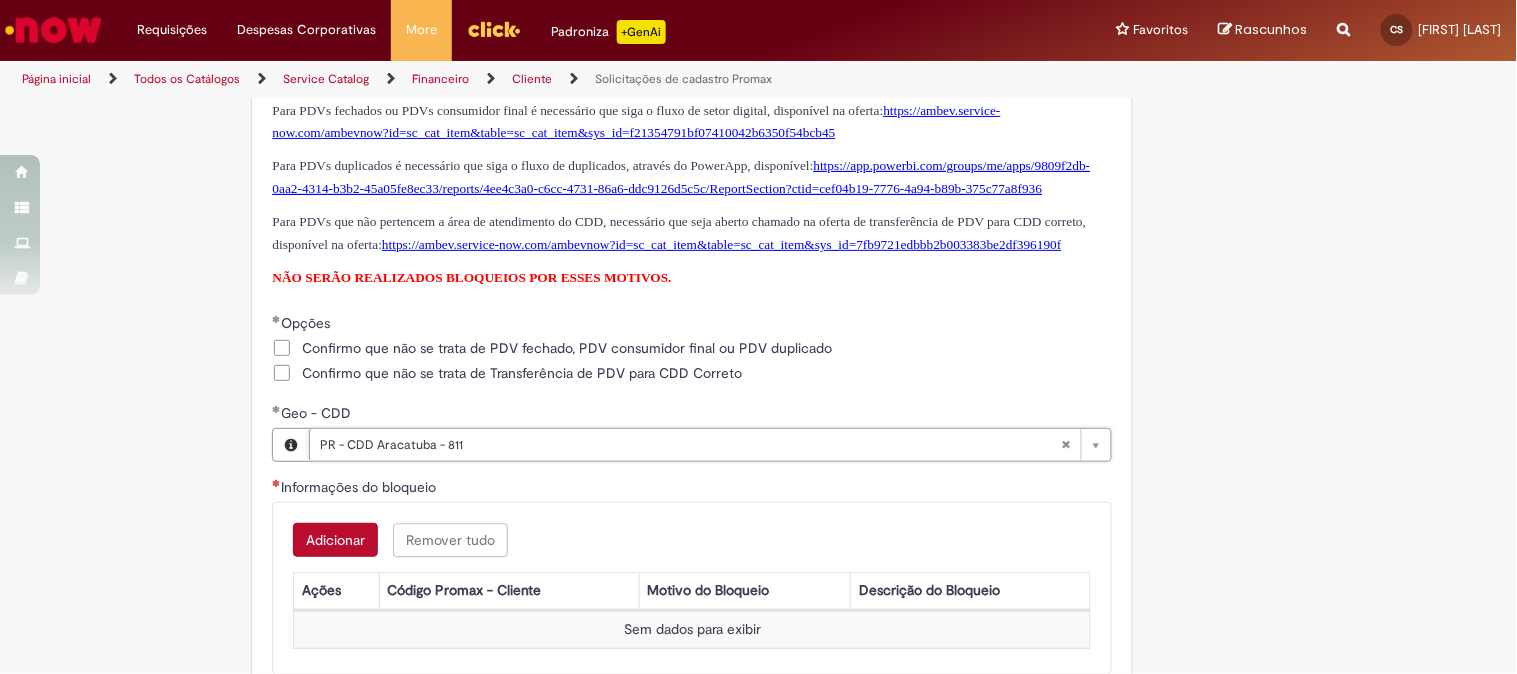 scroll, scrollTop: 1222, scrollLeft: 0, axis: vertical 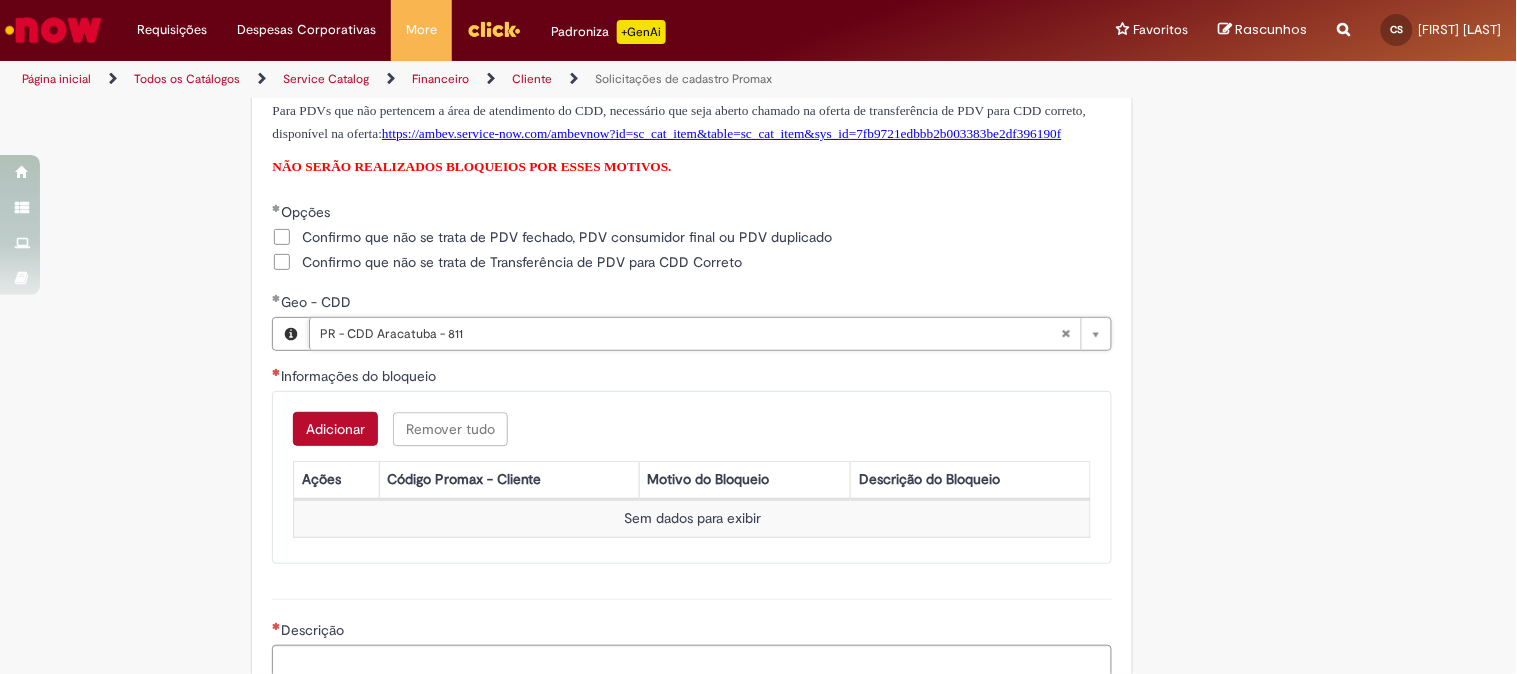 click on "Adicionar" at bounding box center [335, 429] 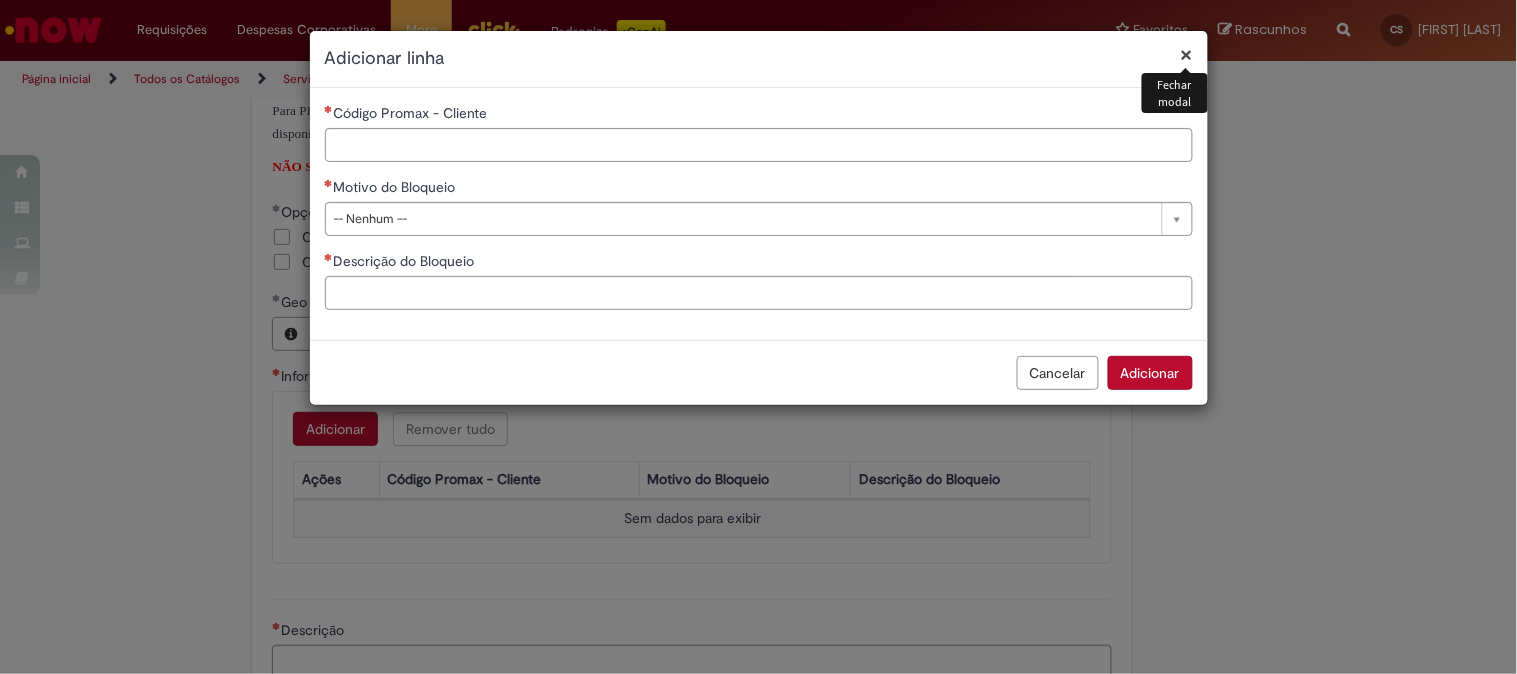 type 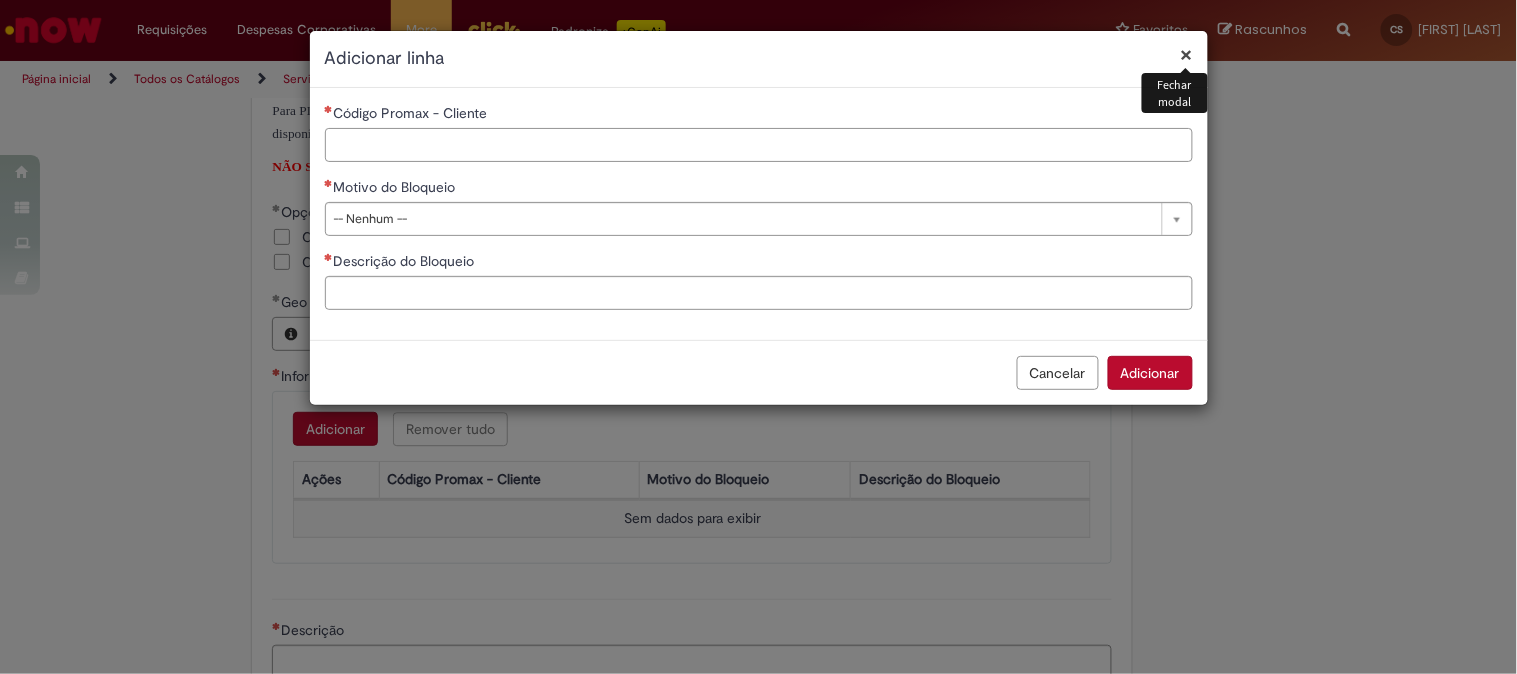click on "Código Promax - Cliente" at bounding box center [759, 145] 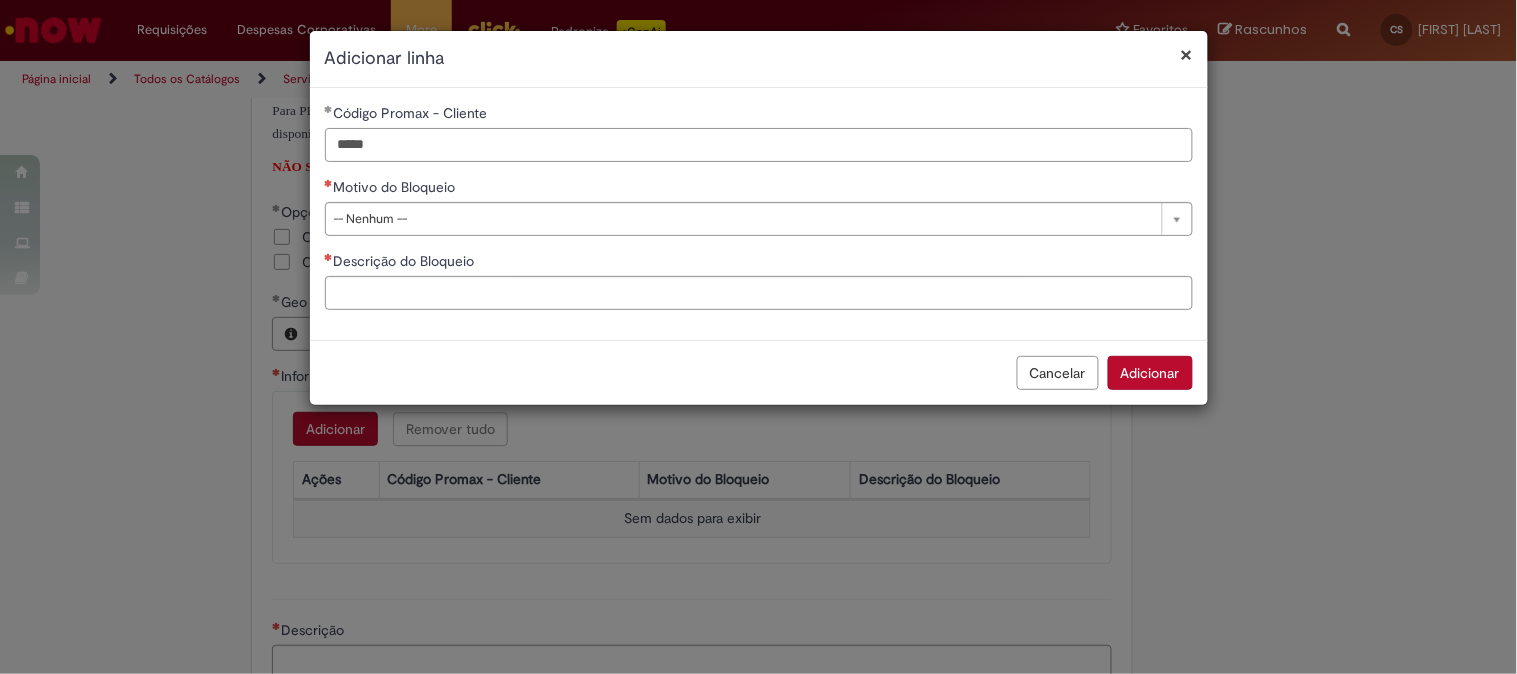 type on "*****" 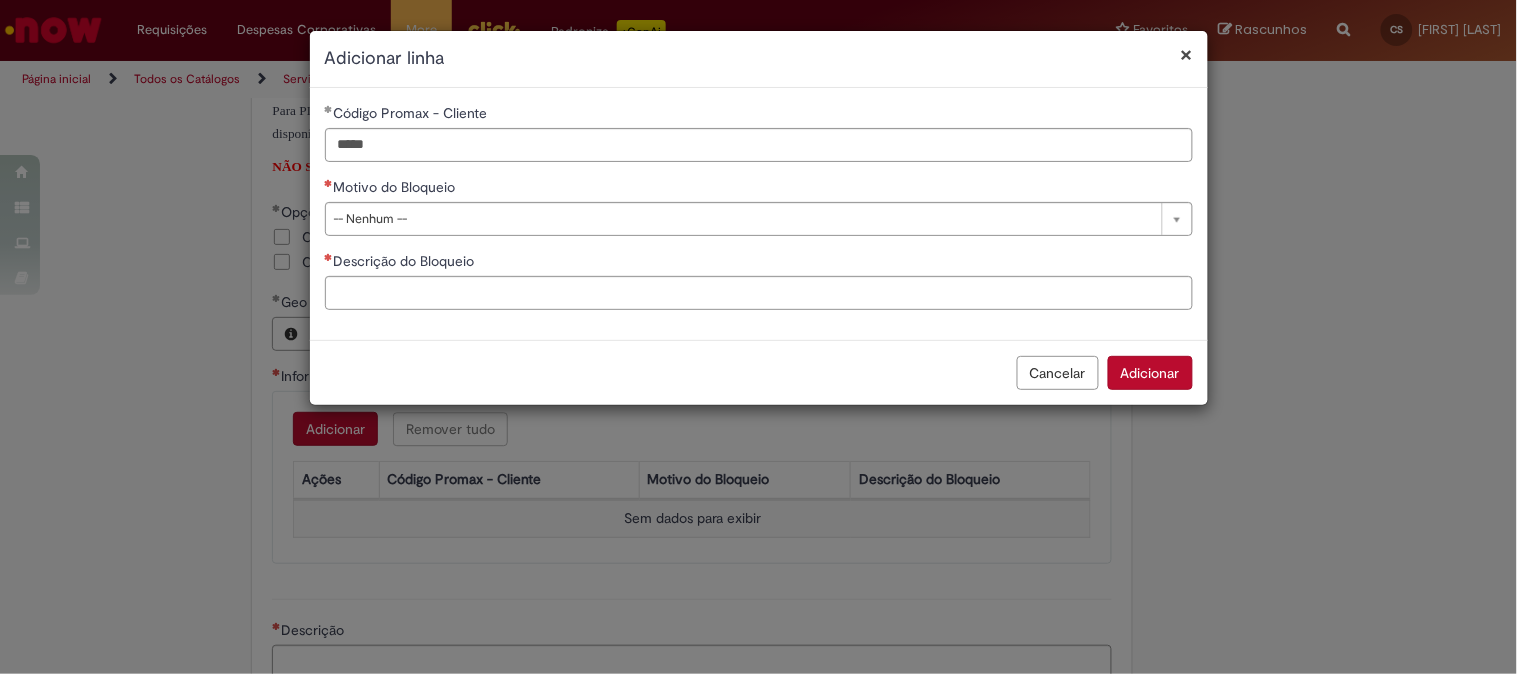 click on "**********" at bounding box center (759, 214) 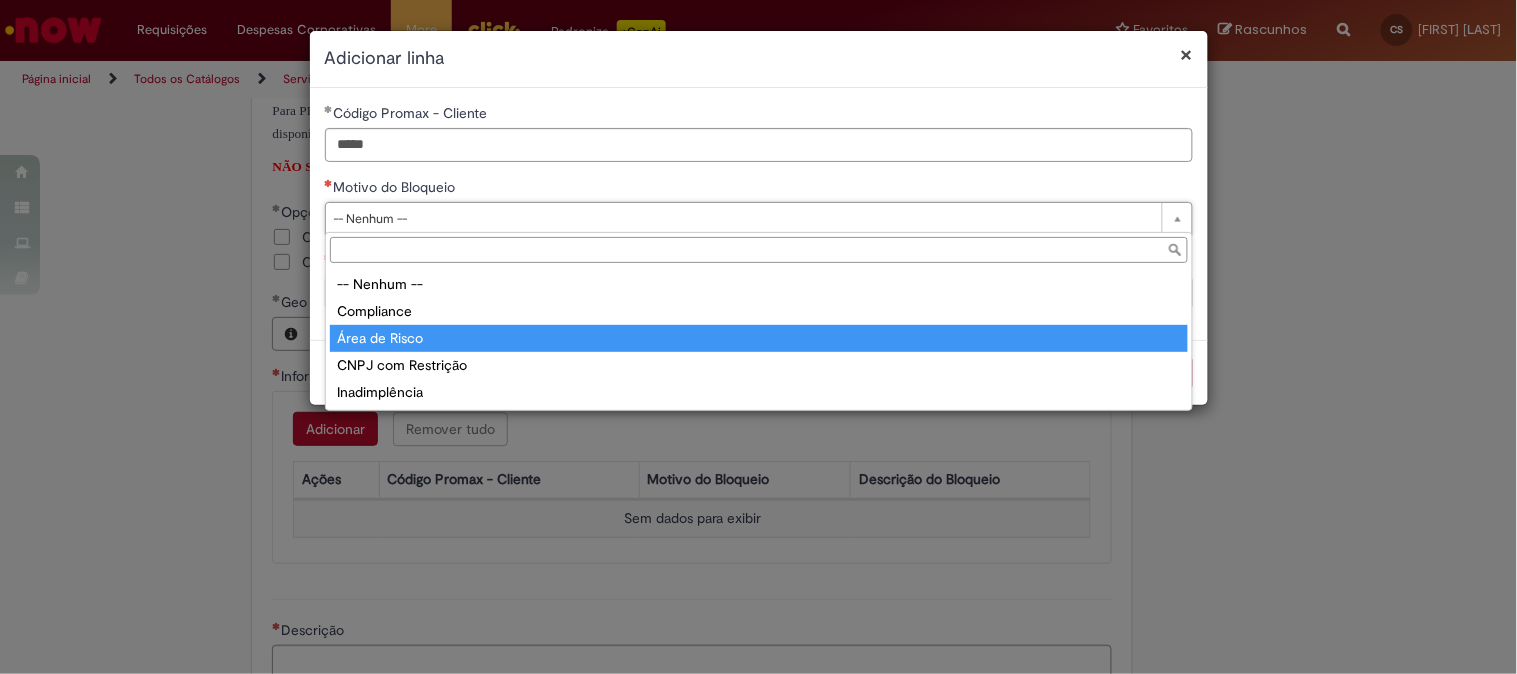 type on "**********" 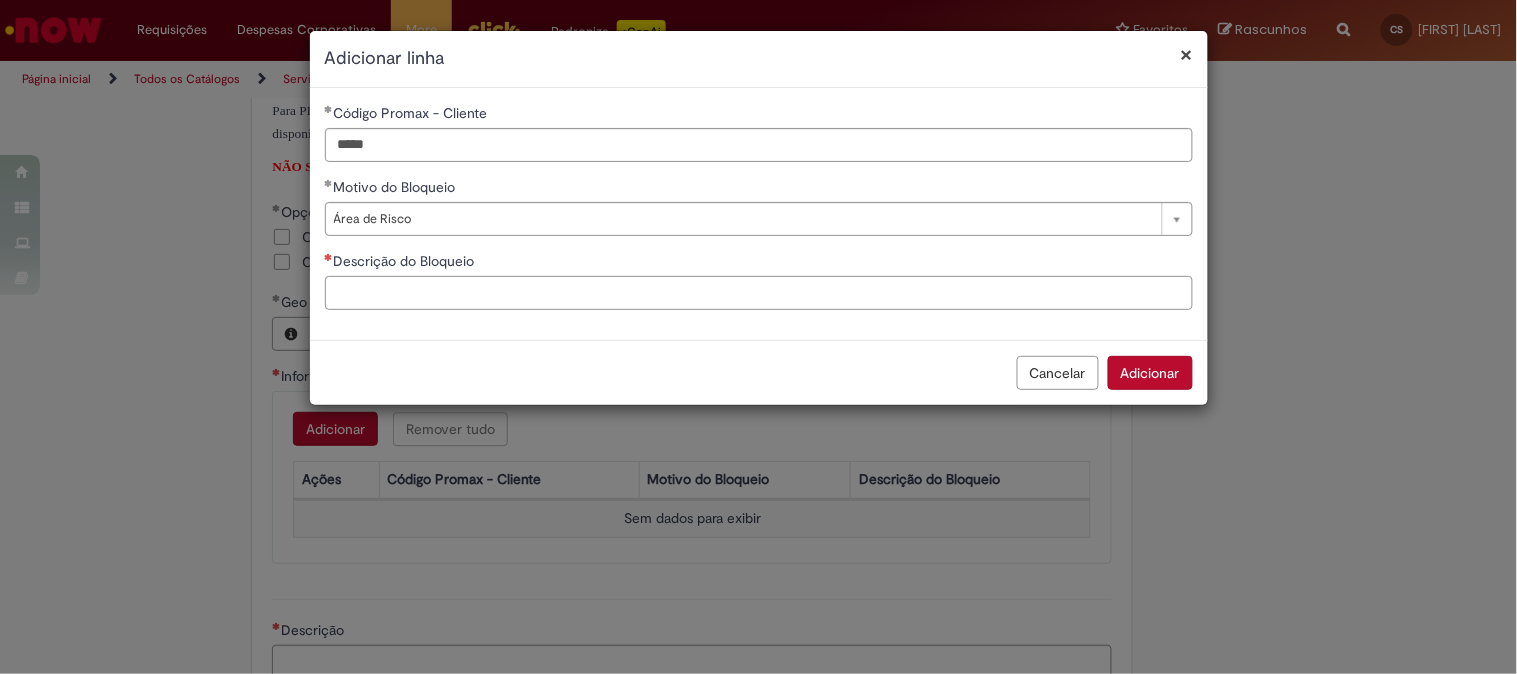 click on "Descrição do Bloqueio" at bounding box center [759, 293] 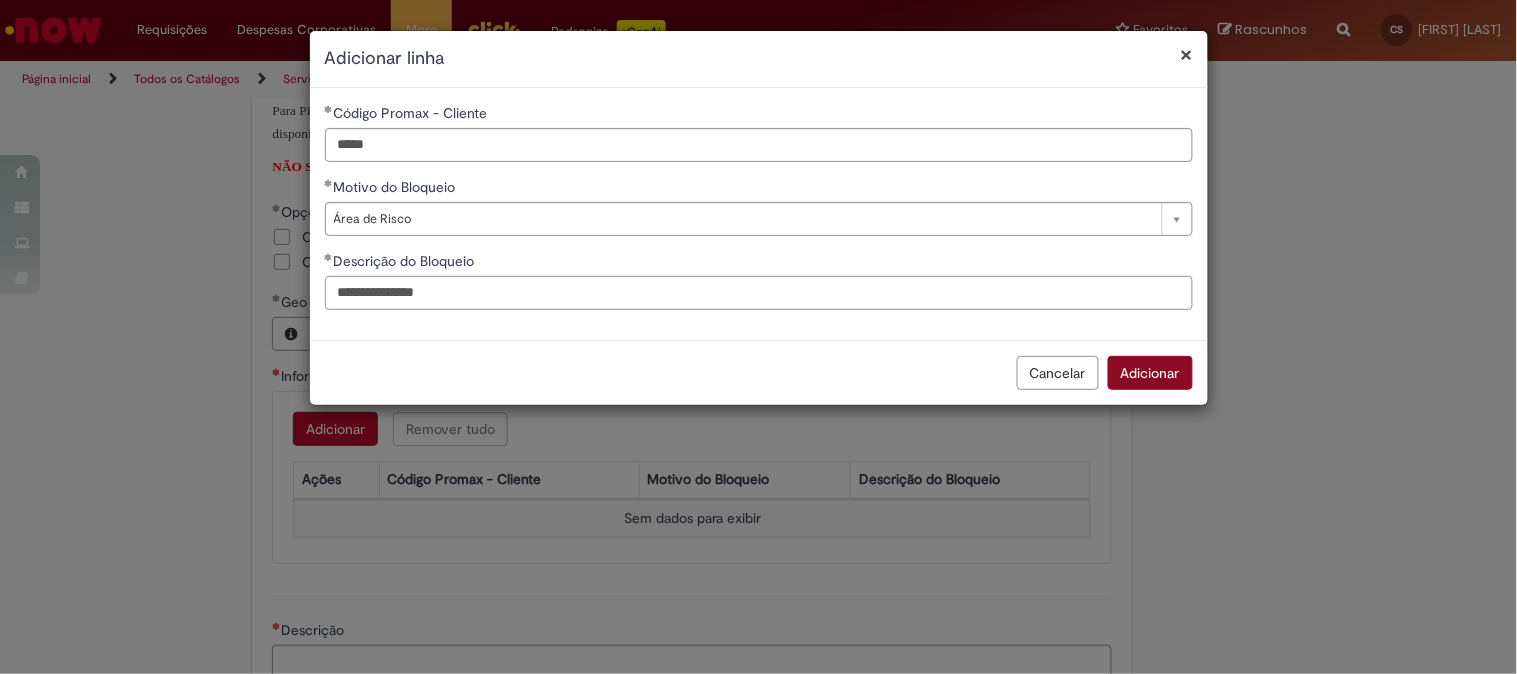 type on "**********" 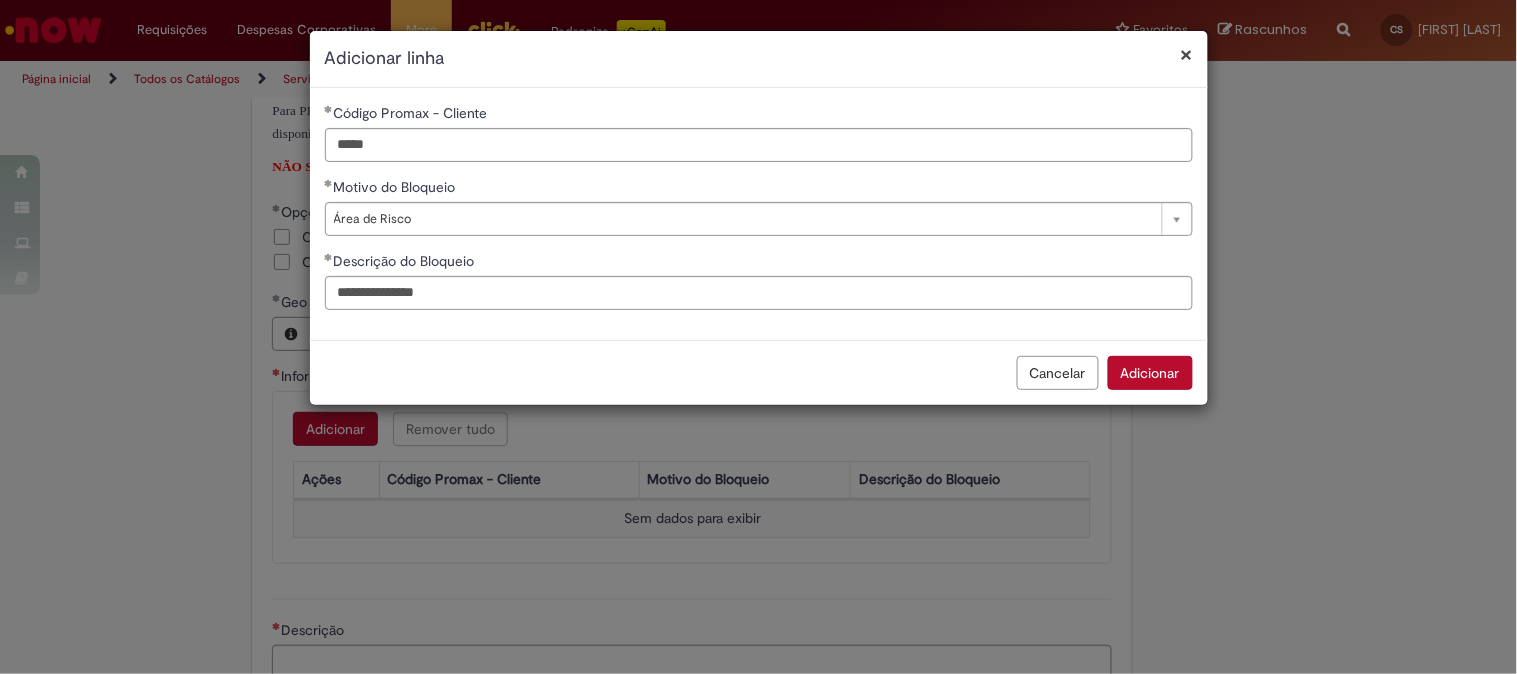 click on "Adicionar" at bounding box center (1150, 373) 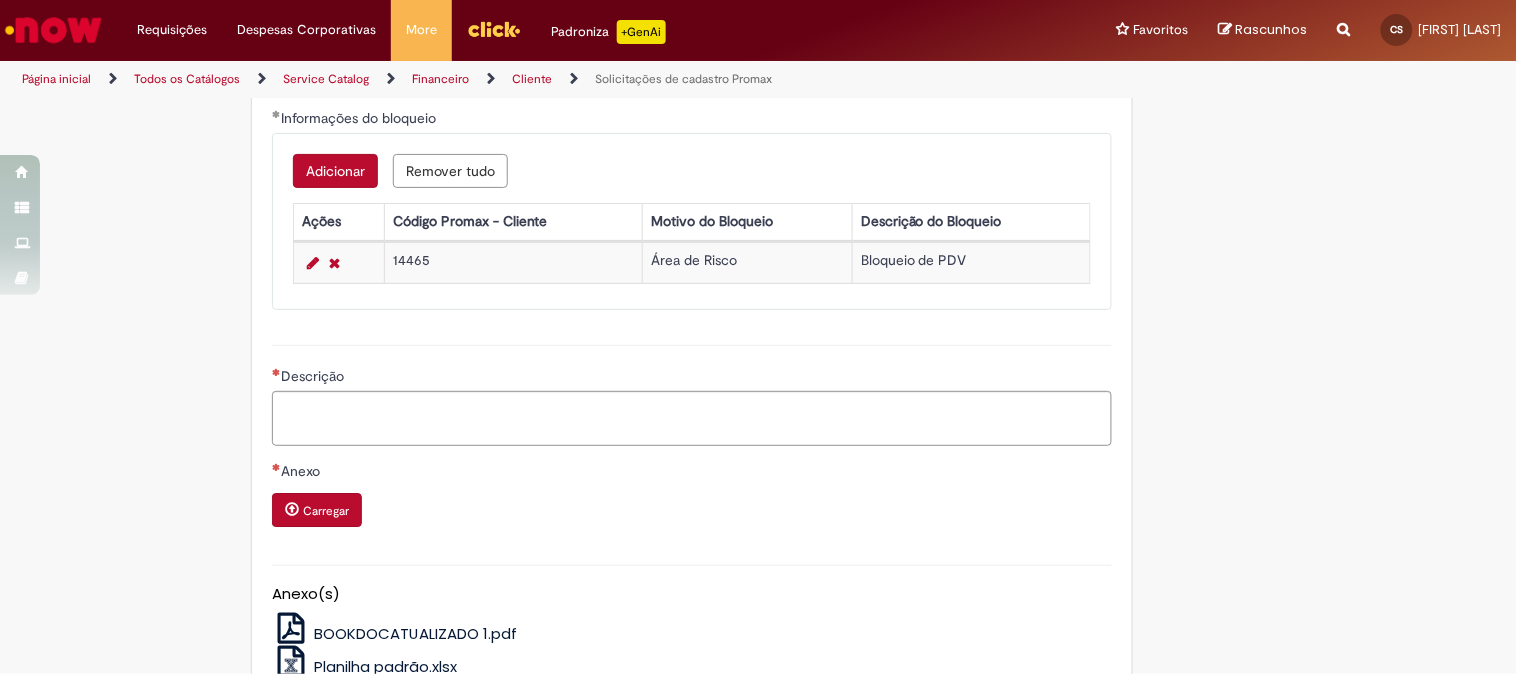 scroll, scrollTop: 1688, scrollLeft: 0, axis: vertical 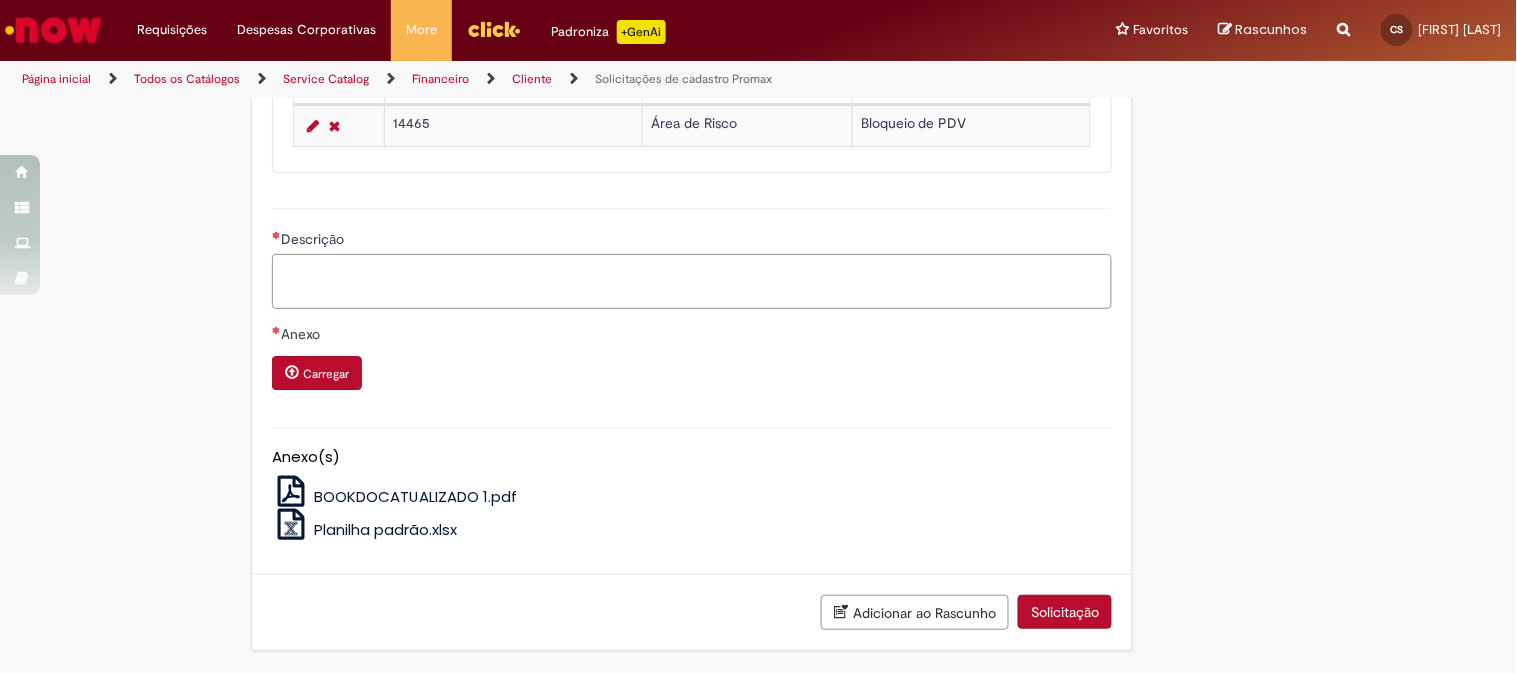 click on "Descrição" at bounding box center [692, 281] 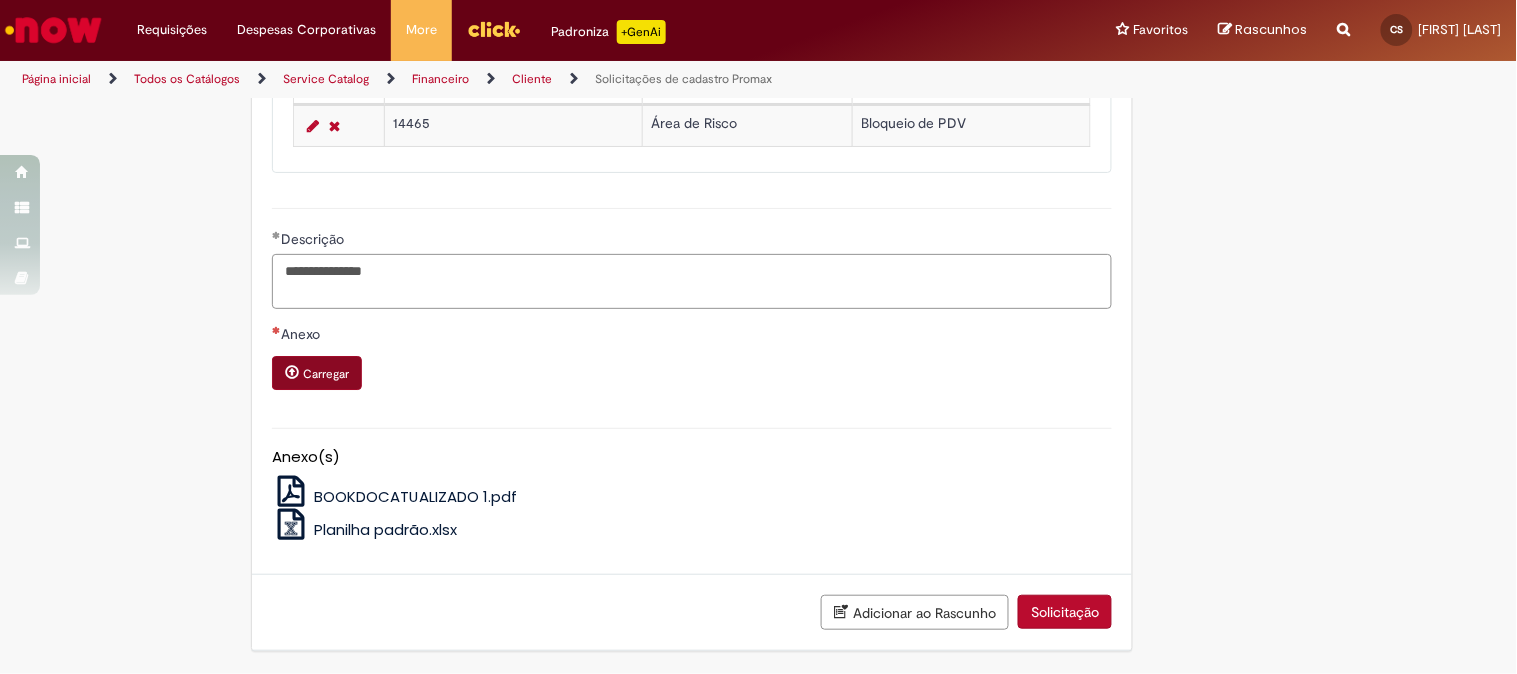 type on "**********" 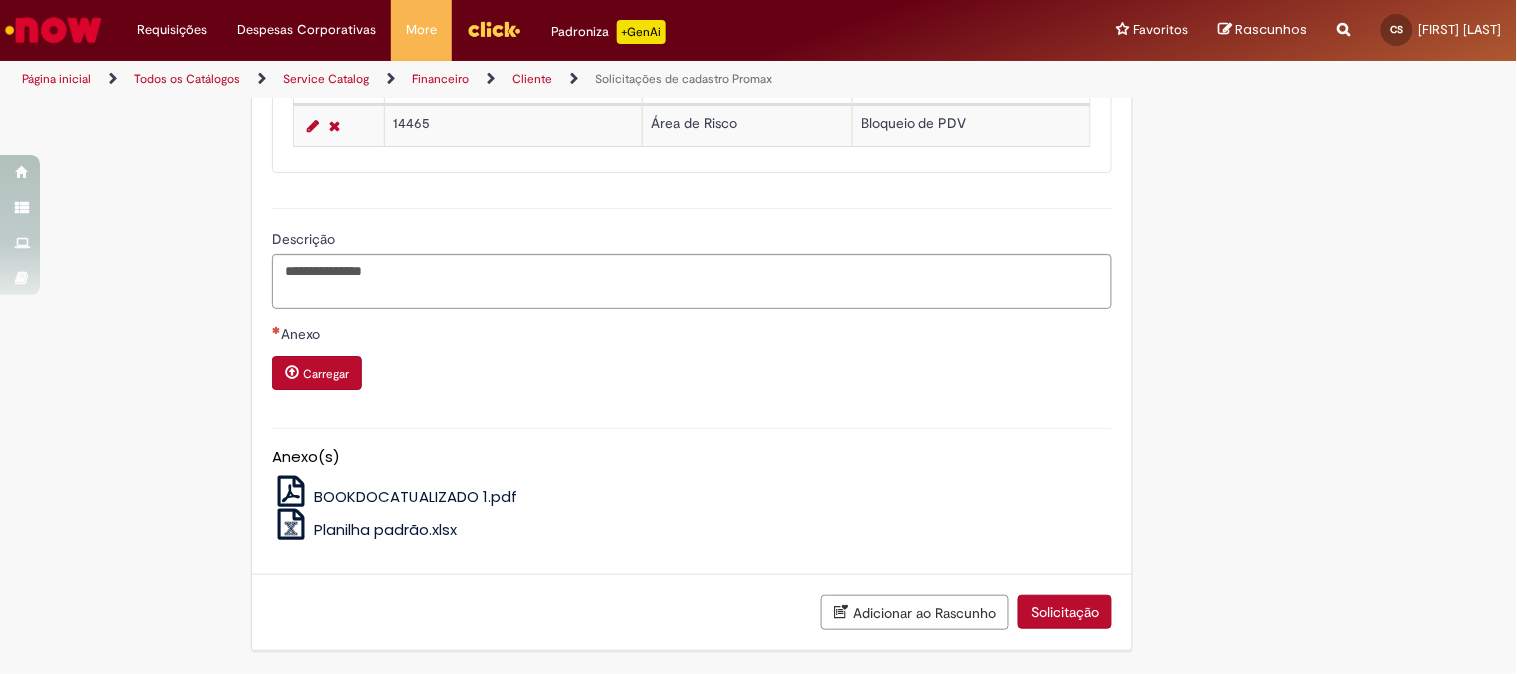 click on "Carregar" at bounding box center (326, 374) 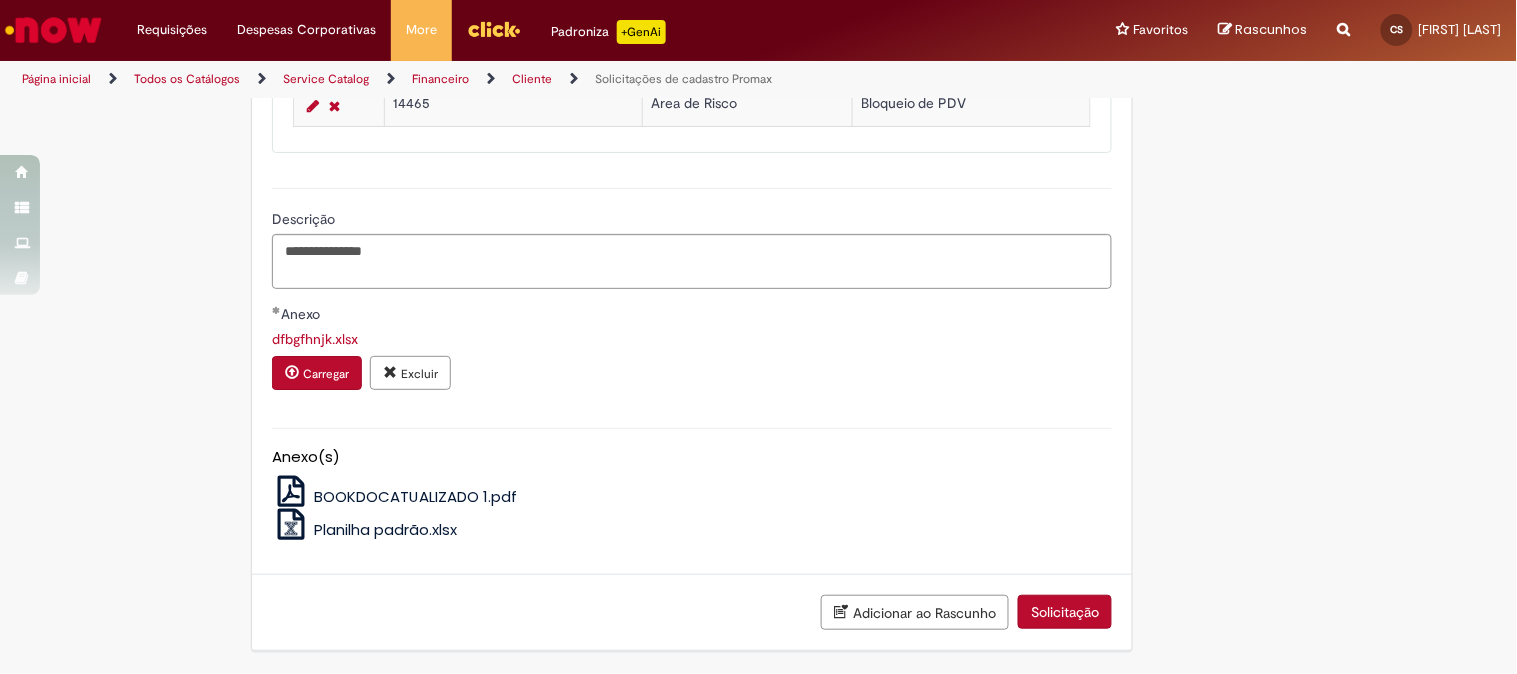 click on "Solicitação" at bounding box center (1065, 612) 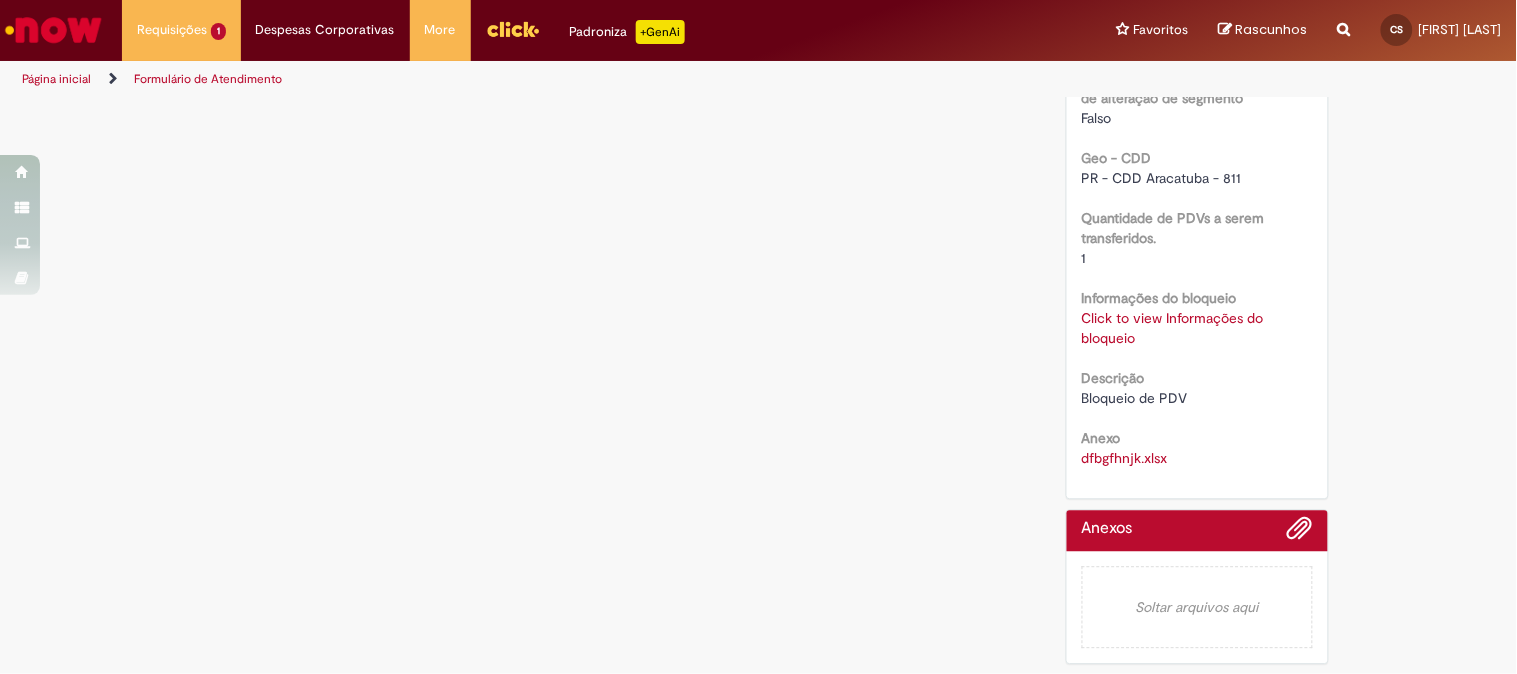 scroll, scrollTop: 0, scrollLeft: 0, axis: both 